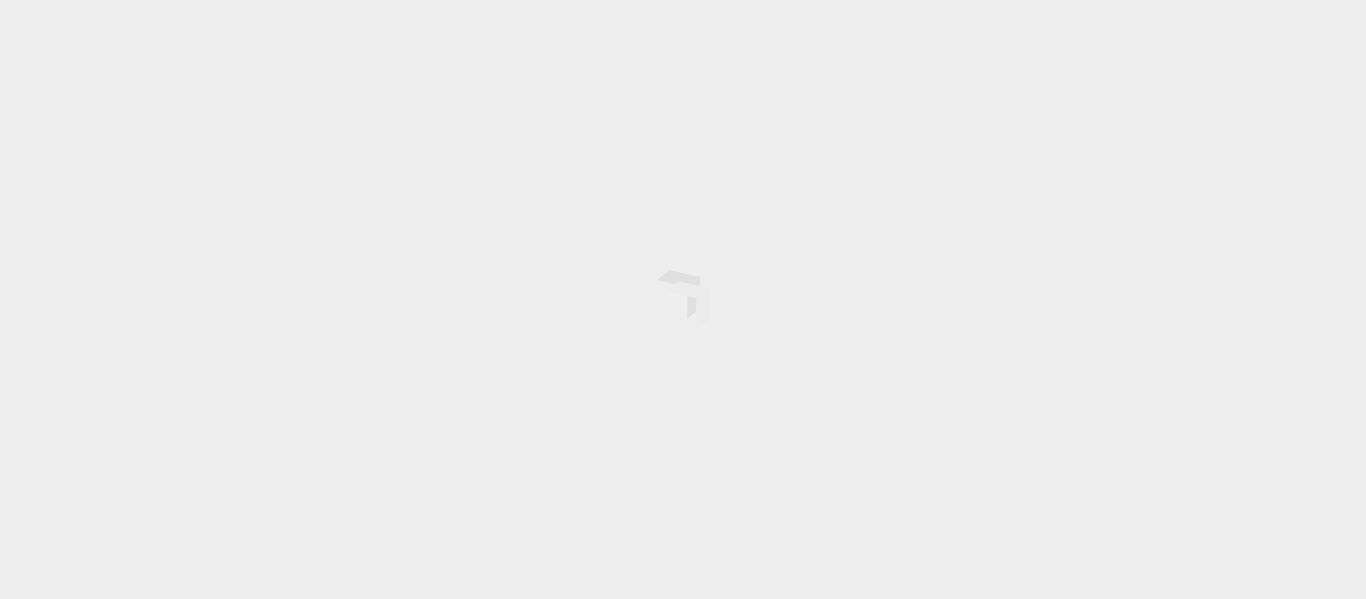 scroll, scrollTop: 0, scrollLeft: 0, axis: both 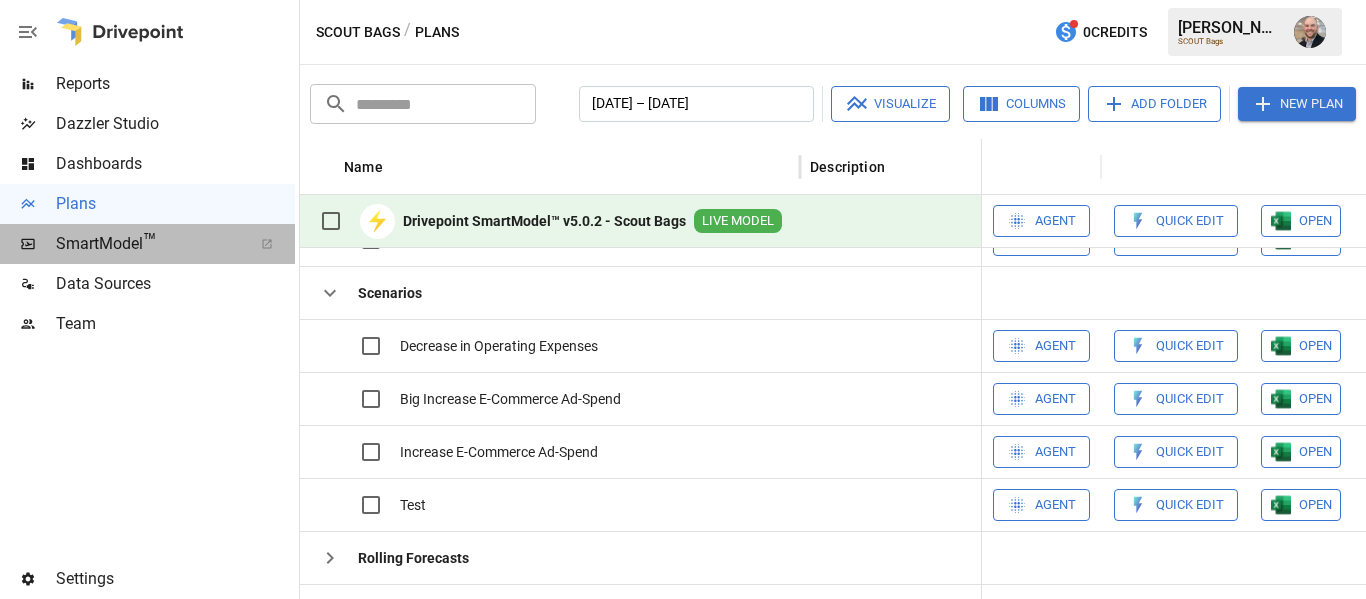 click on "SmartModel ™" at bounding box center [147, 244] 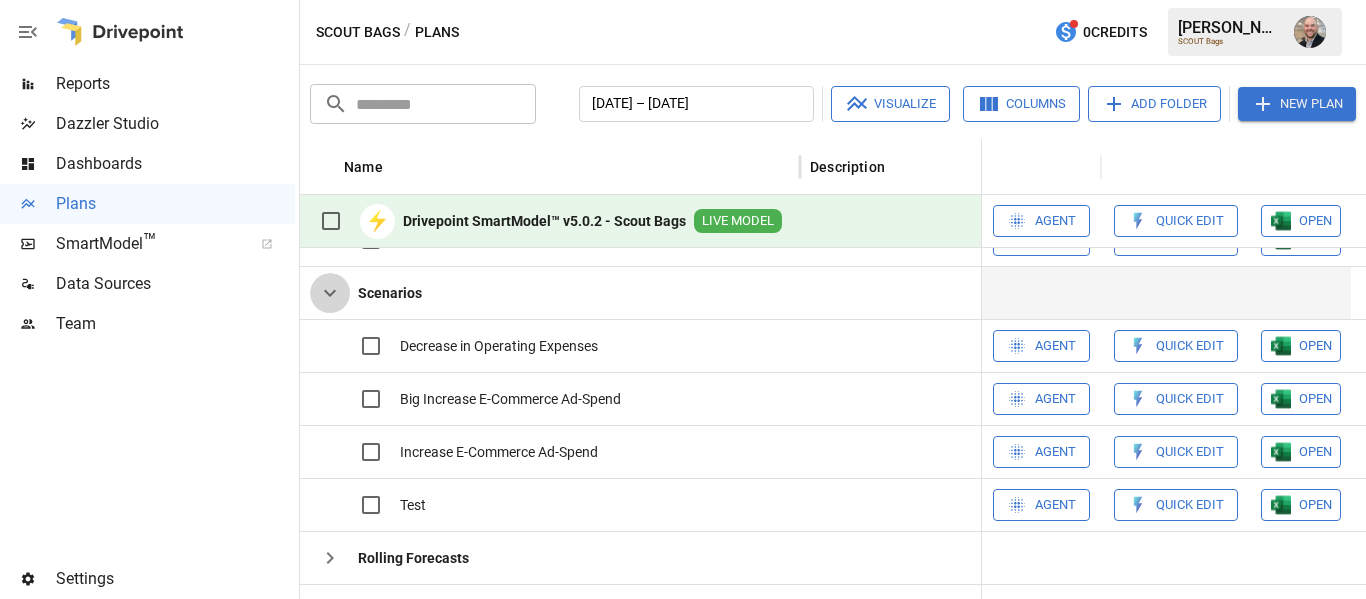 click 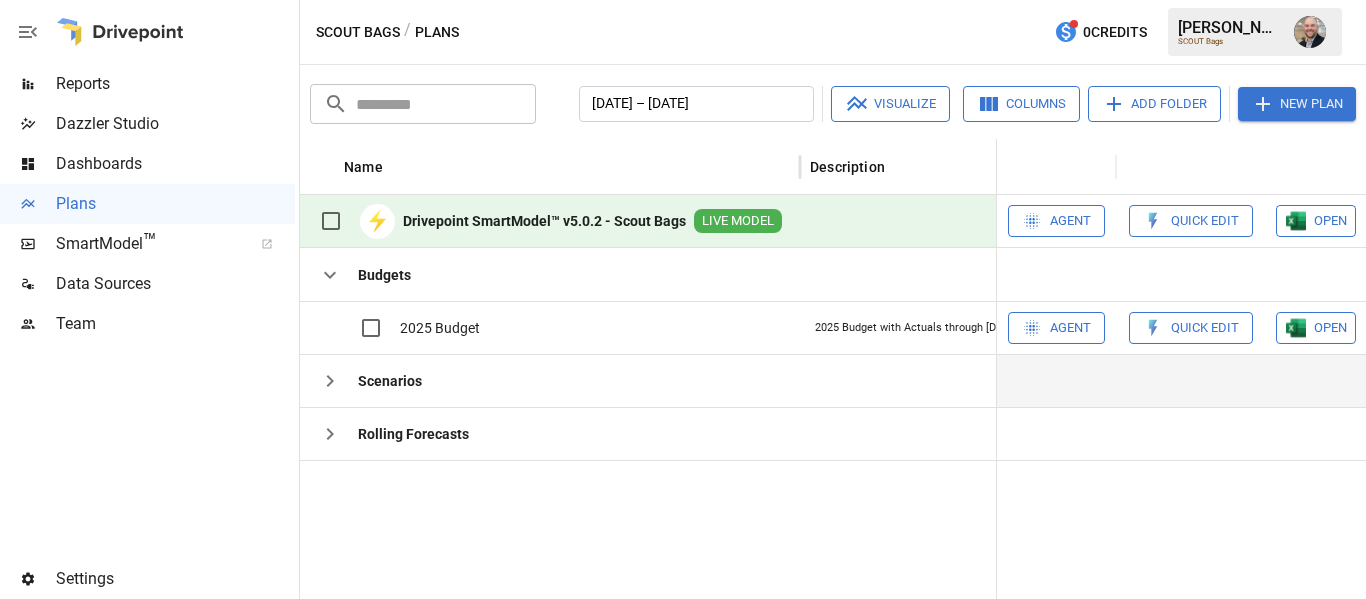 scroll, scrollTop: 0, scrollLeft: 0, axis: both 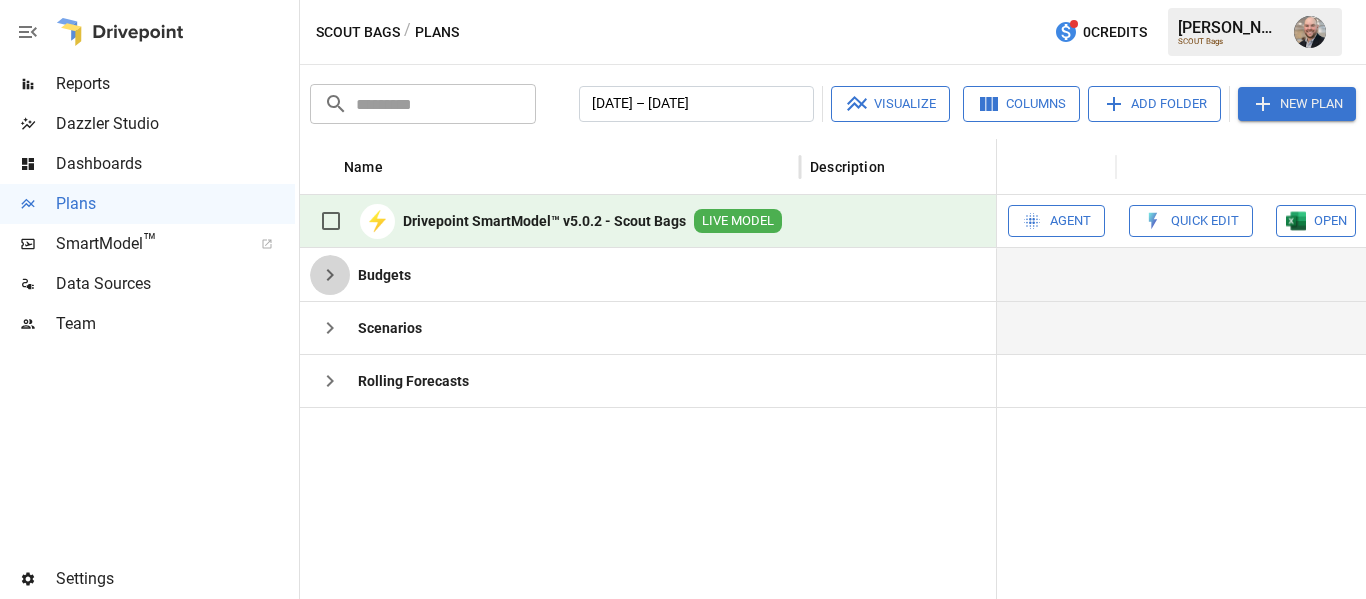 click 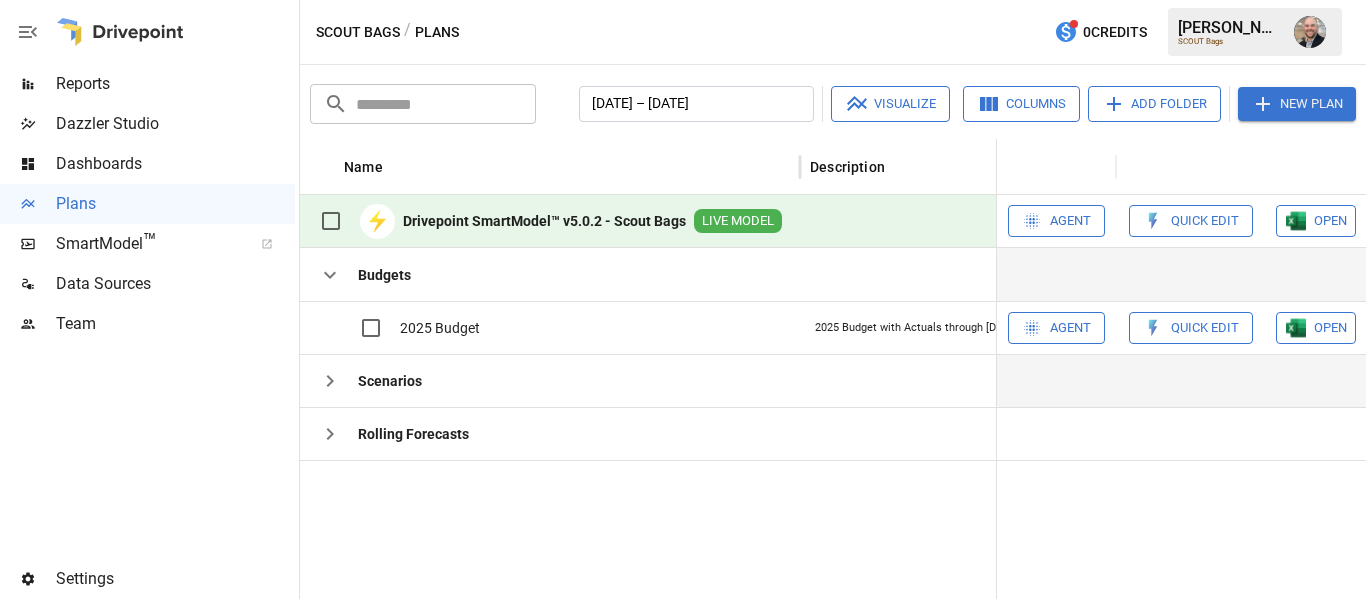 click on "Reports" at bounding box center [175, 84] 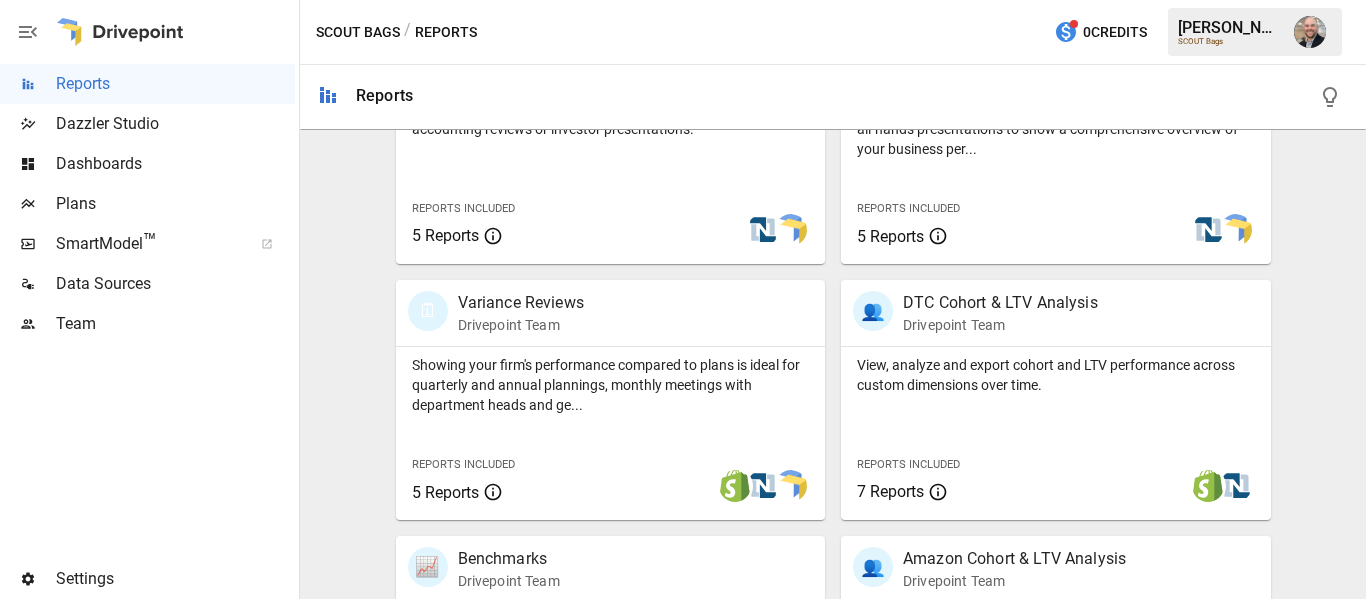 scroll, scrollTop: 588, scrollLeft: 0, axis: vertical 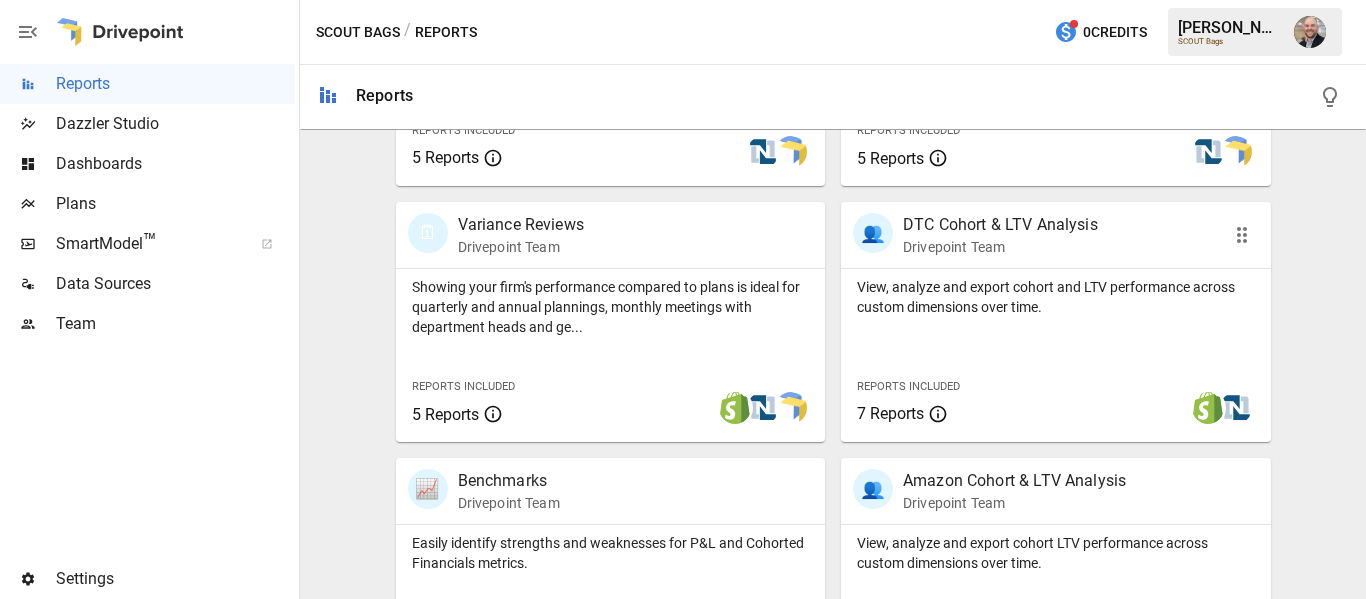 click on "DTC Cohort & LTV Analysis" at bounding box center [1000, 225] 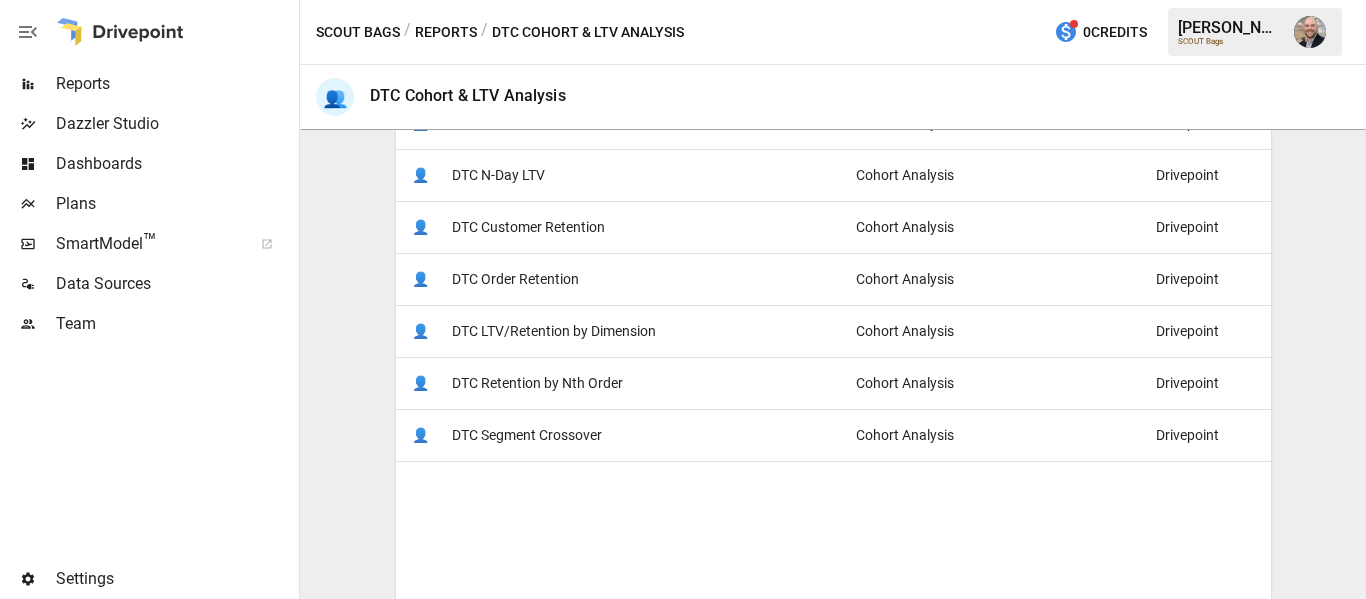 scroll, scrollTop: 468, scrollLeft: 0, axis: vertical 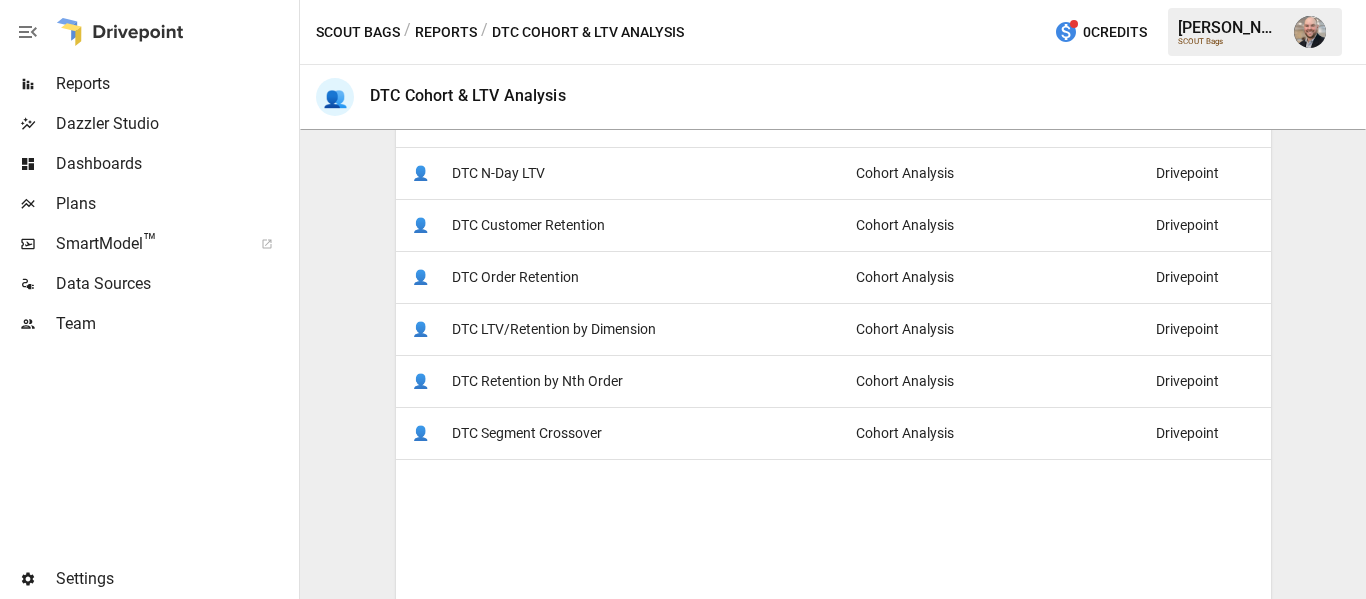click on "DTC LTV/Retention by Dimension" at bounding box center [554, 329] 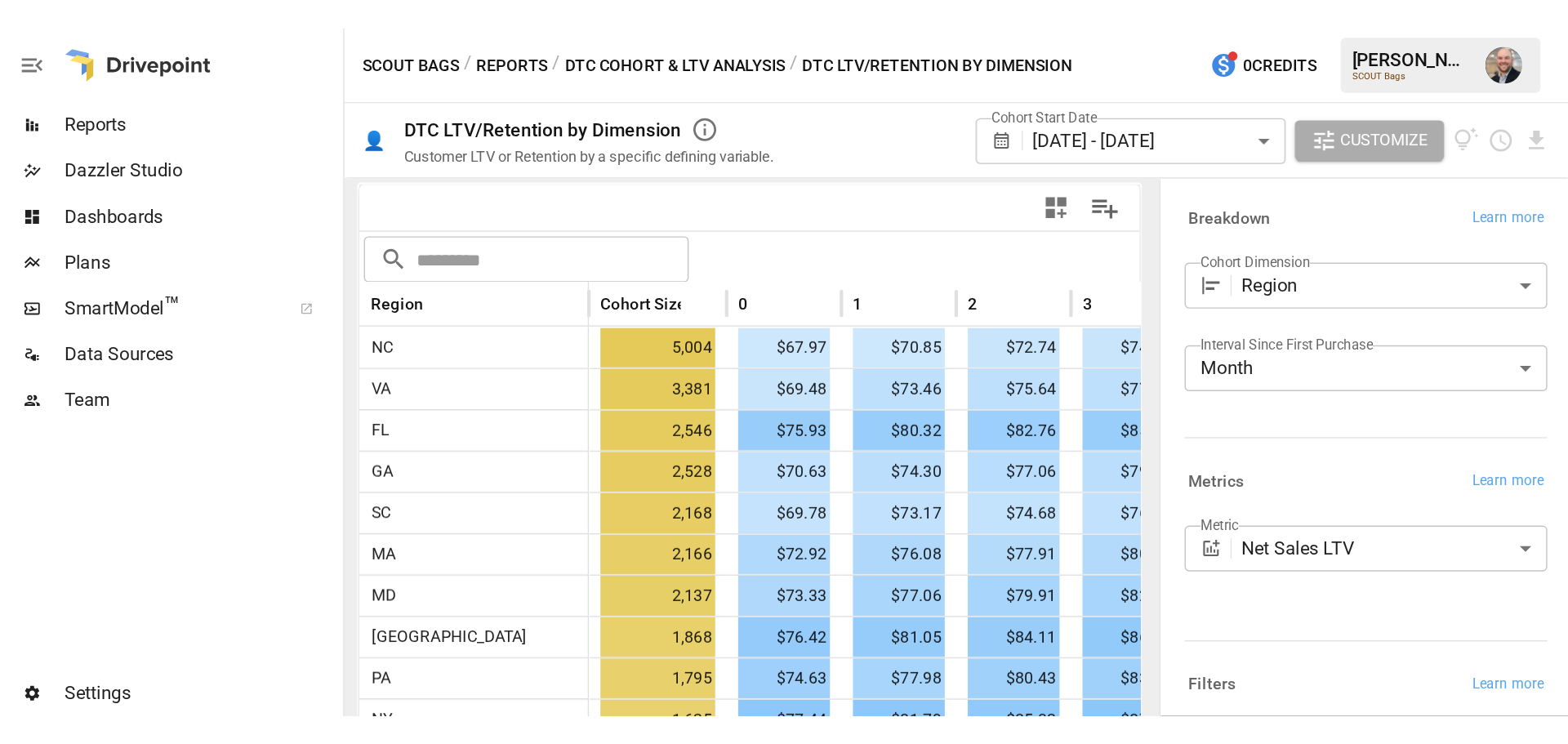 scroll, scrollTop: 333, scrollLeft: 0, axis: vertical 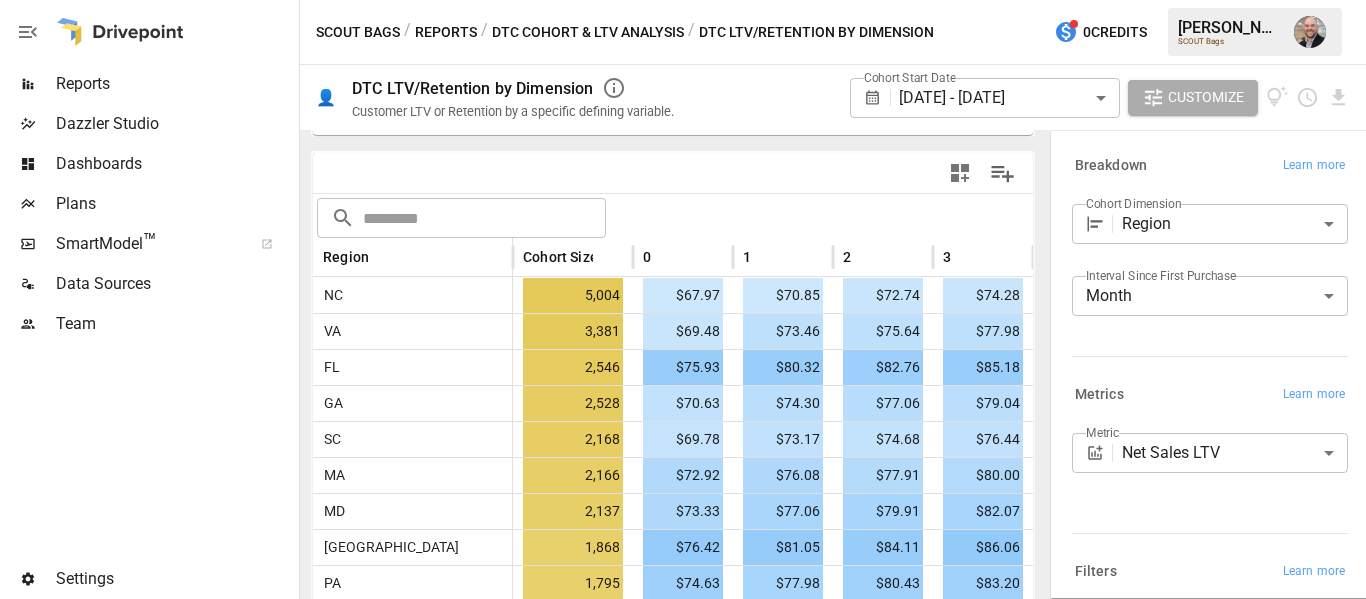 drag, startPoint x: 1009, startPoint y: 293, endPoint x: 1118, endPoint y: 302, distance: 109.370926 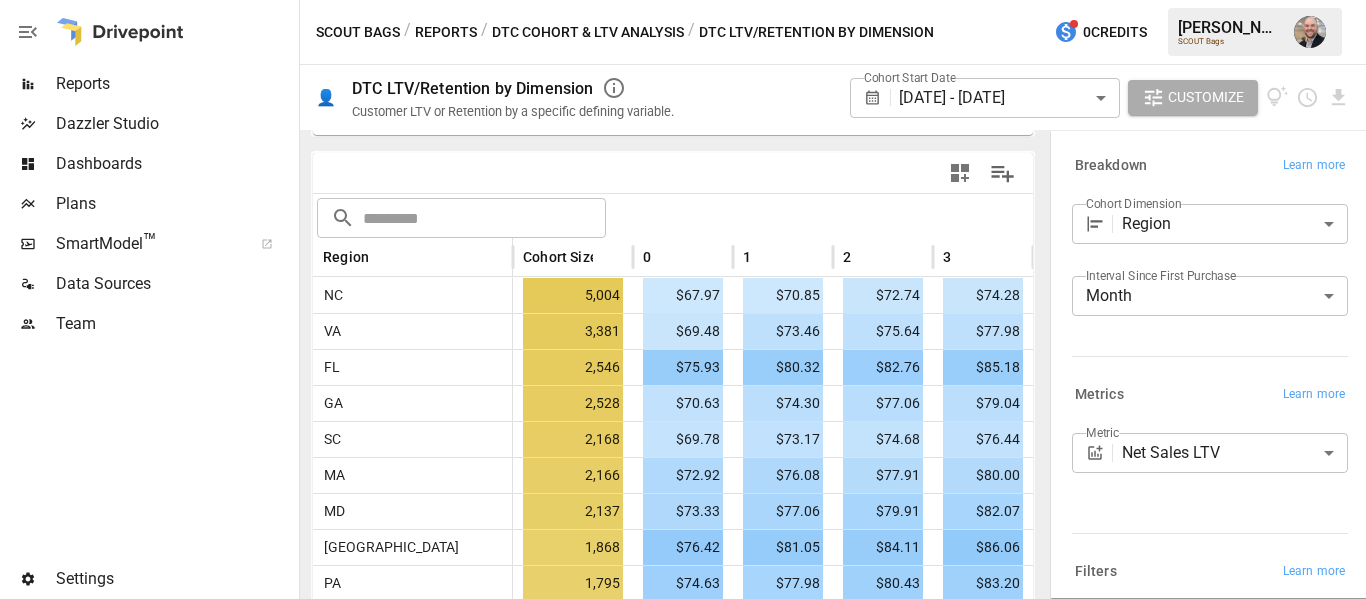 click on "**********" at bounding box center (1206, 364) 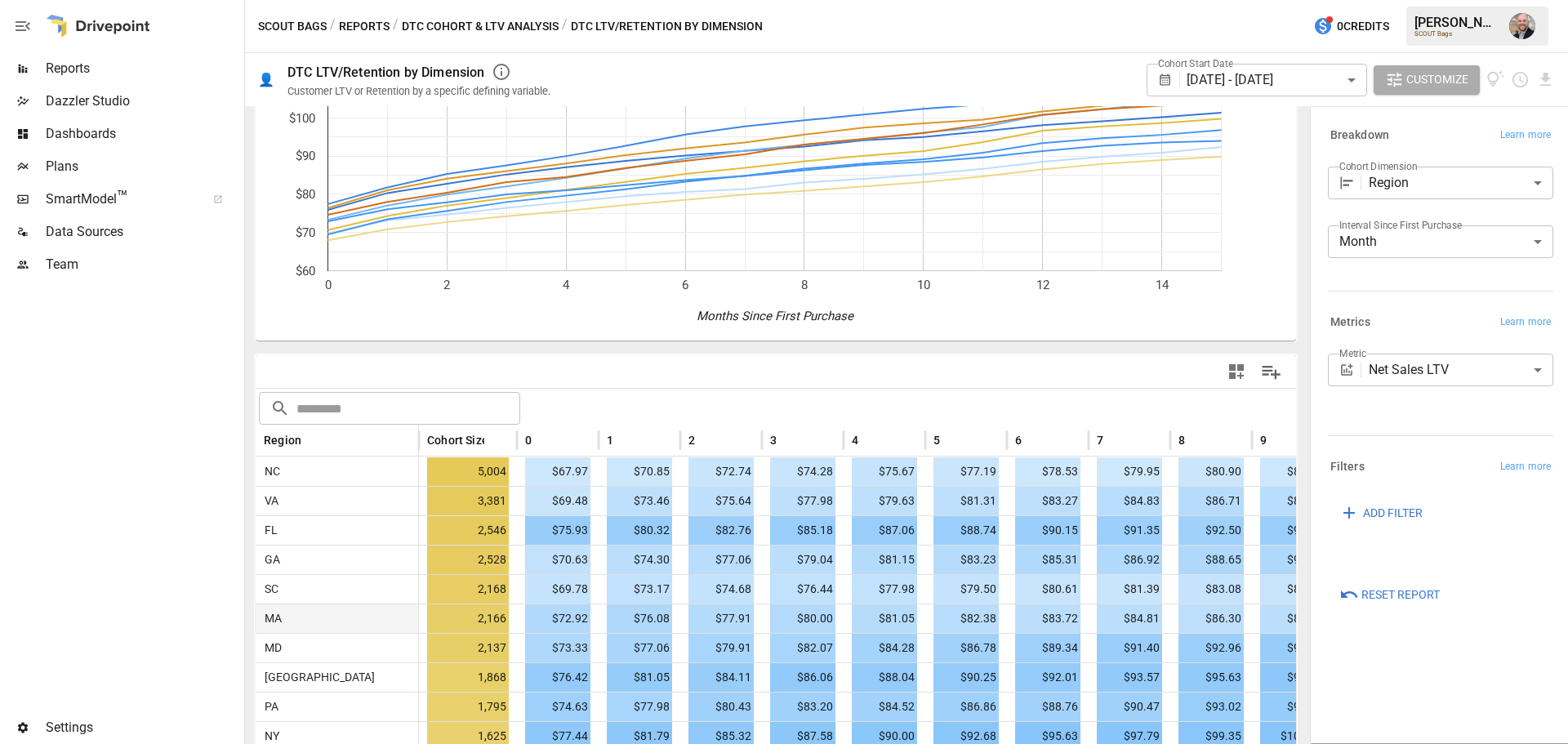 scroll, scrollTop: 0, scrollLeft: 0, axis: both 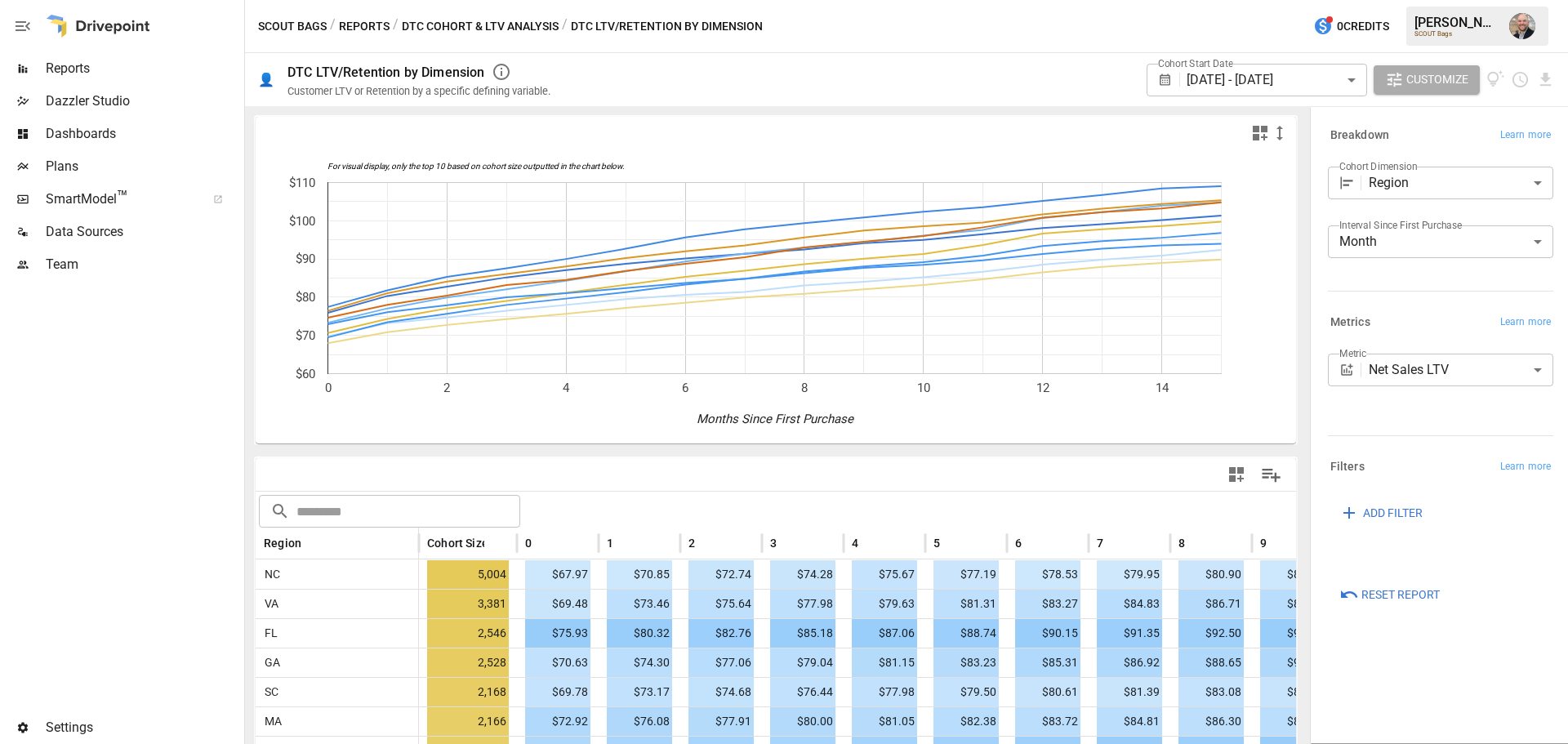 click on "Reports Dazzler Studio Dashboards Plans SmartModel ™ Data Sources Team Settings SCOUT Bags / Reports / DTC Cohort & LTV Analysis / DTC LTV/Retention by Dimension 0  Credits Dustin J. SCOUT Bags 👤 DTC LTV/Retention by Dimension Customer LTV or Retention by a specific defining variable. Cohort Start Date 03/31/2023 - 03/31/2024 ****** ​ Customize For visual display, only the top 10 based on cohort size outputted in the chart below. 0 2 4 6 8 10 12 14 $60 $70 $80 $90 $100 $110 Months Since First Purchase $110 ​ ​ Region  Cohort Size   0   1   2   3   4   5   6   7   8   9   10   11 NC 5,004 $67.97 $70.85 $72.74 $74.28 $75.67 $77.19 $78.53 $79.95 $80.90 $82.04 $83.20 $84.69 VA 3,381 $69.48 $73.46 $75.64 $77.98 $79.63 $81.31 $83.27 $84.83 $86.71 $88.03 $89.14 $90.88 FL 2,546 $75.93 $80.32 $82.76 $85.18 $87.06 $88.74 $90.15 $91.35 $92.50 $94.14 $94.99 $96.46 GA 2,528 $70.63 $74.30 $77.06 $79.04 $81.15 $83.23 $85.31 $86.92 $88.65 $90.06 $91.30 $93.64 SC 2,168 $69.78 $73.17 $74.68 $76.44 $77.98 $79.50 MA 8" at bounding box center (784, 0) 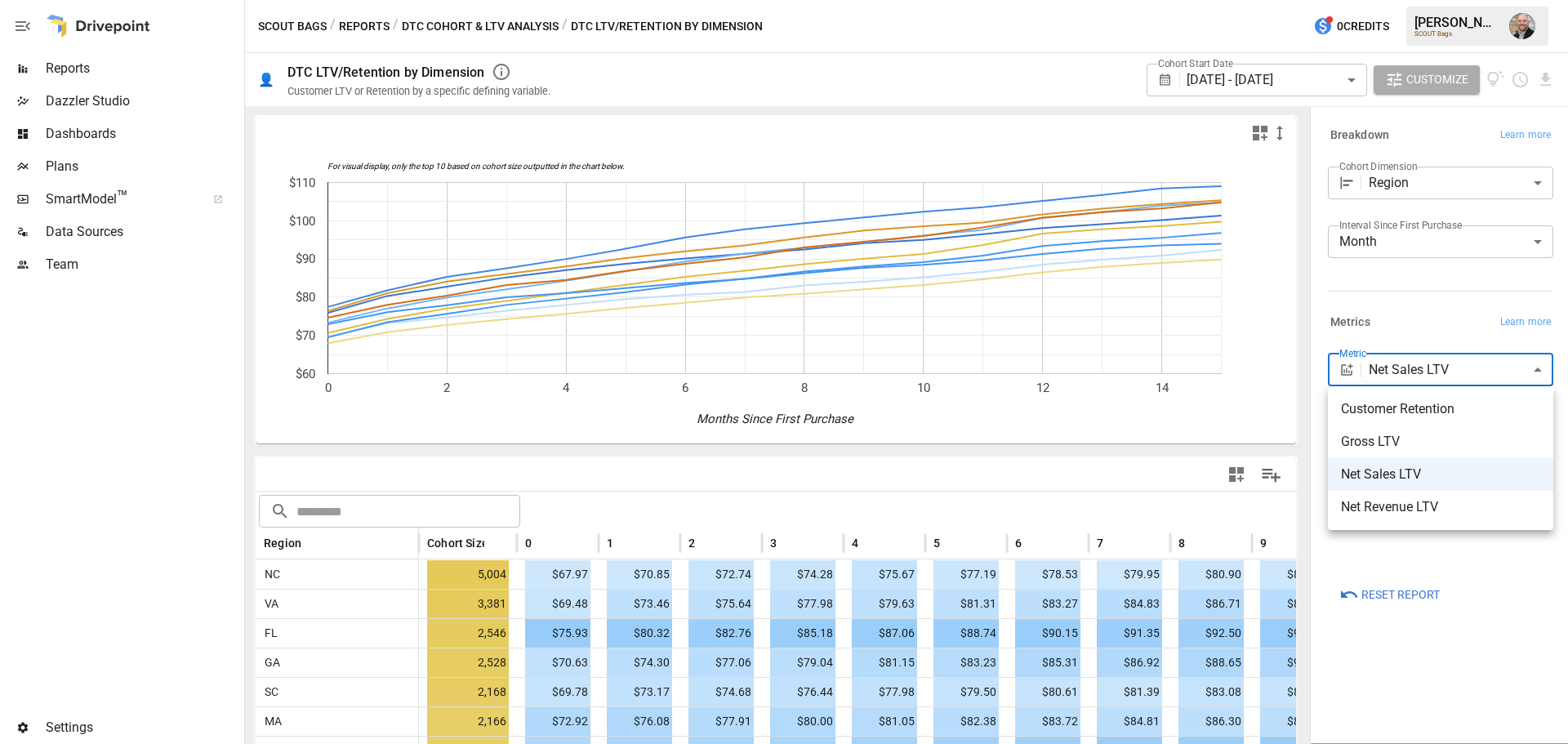 click at bounding box center (784, 372) 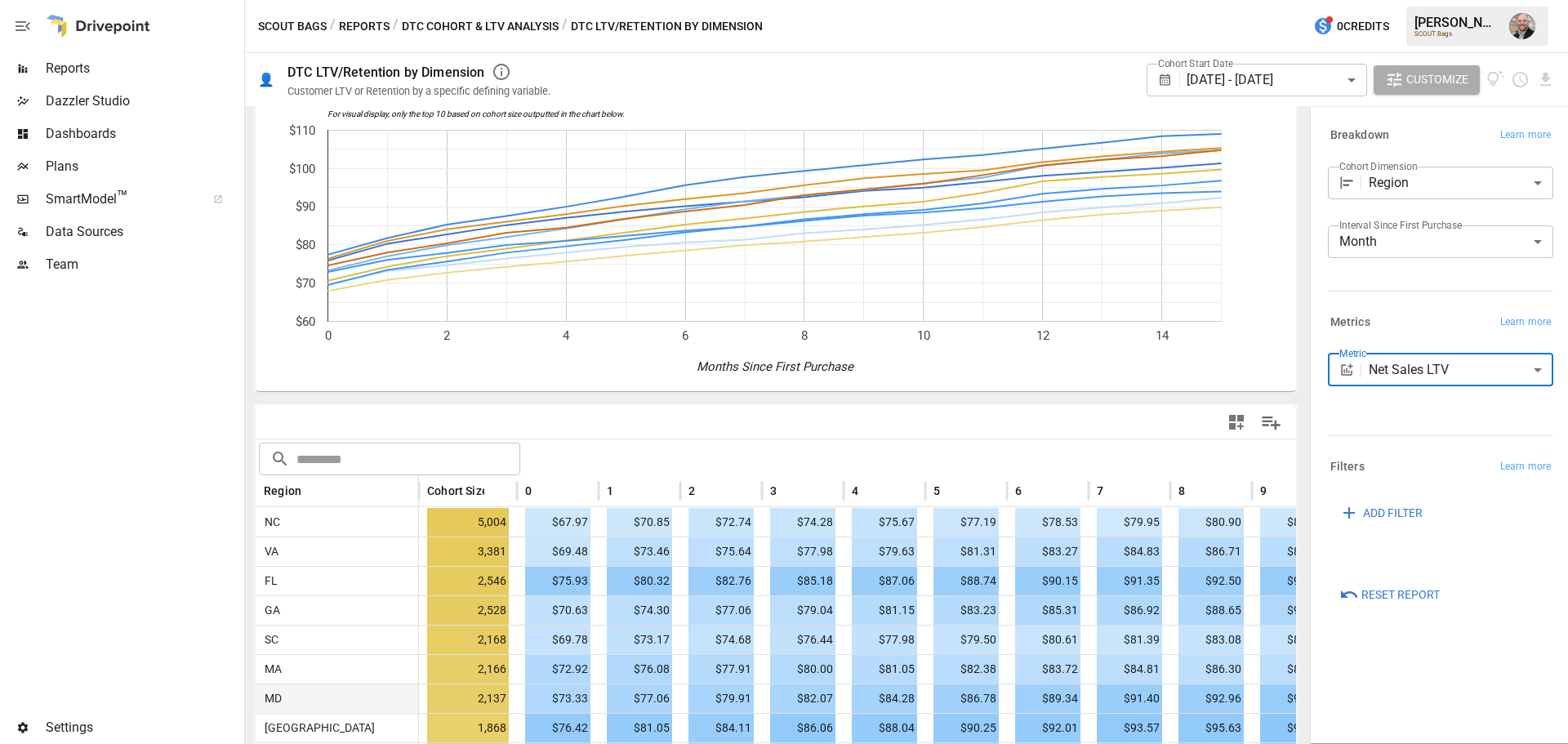 scroll, scrollTop: 0, scrollLeft: 0, axis: both 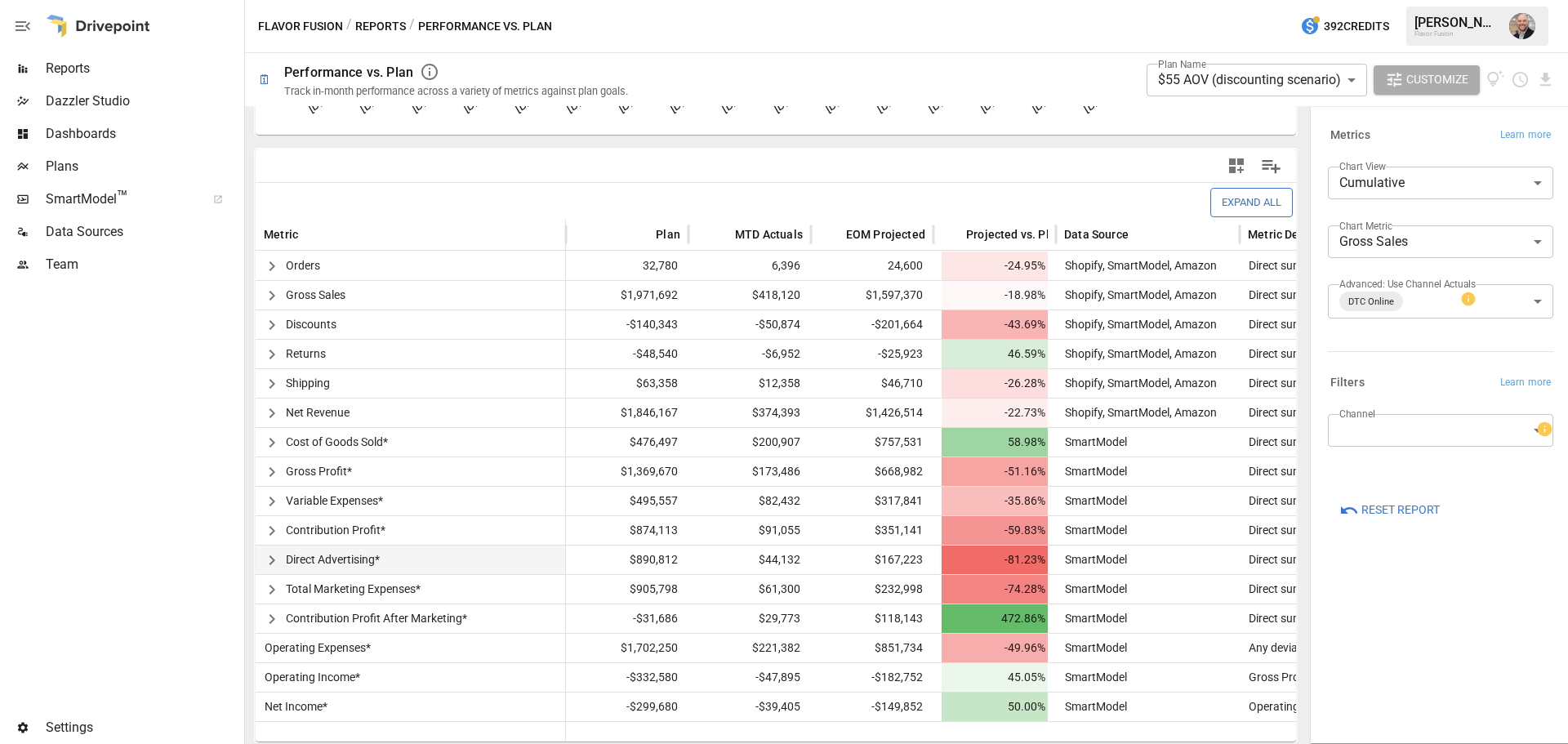 click on "Direct Advertising*" at bounding box center [332, 559] 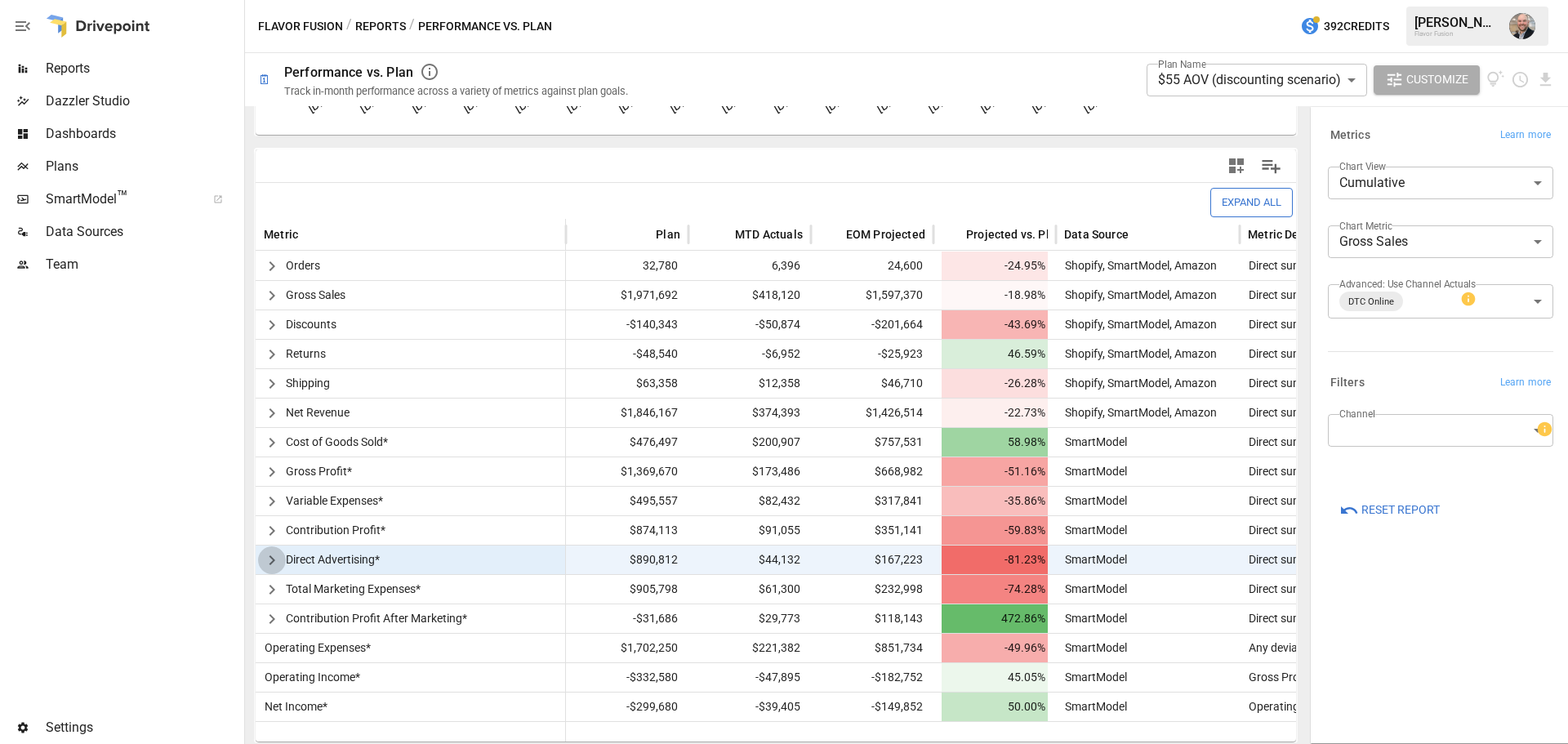 click 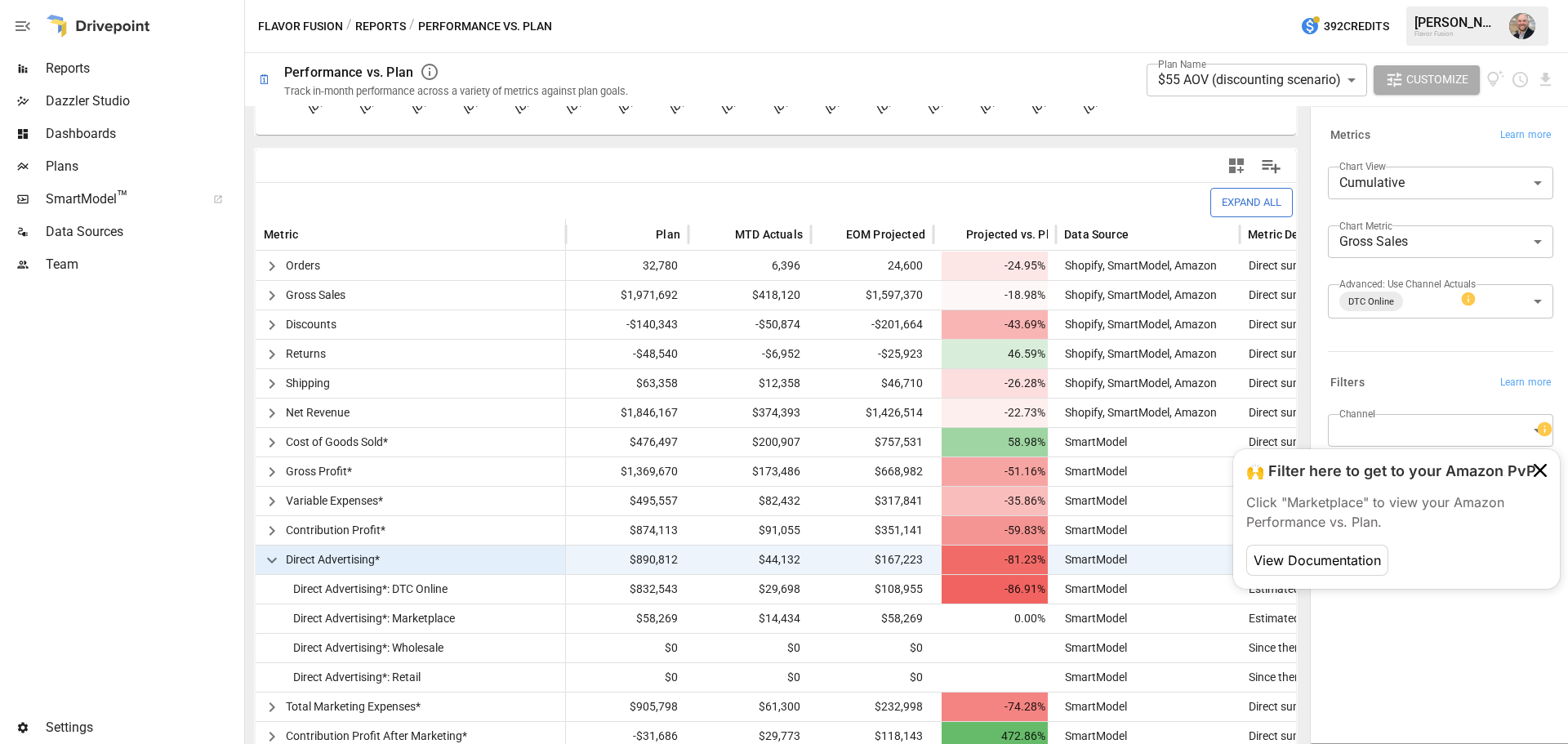 click 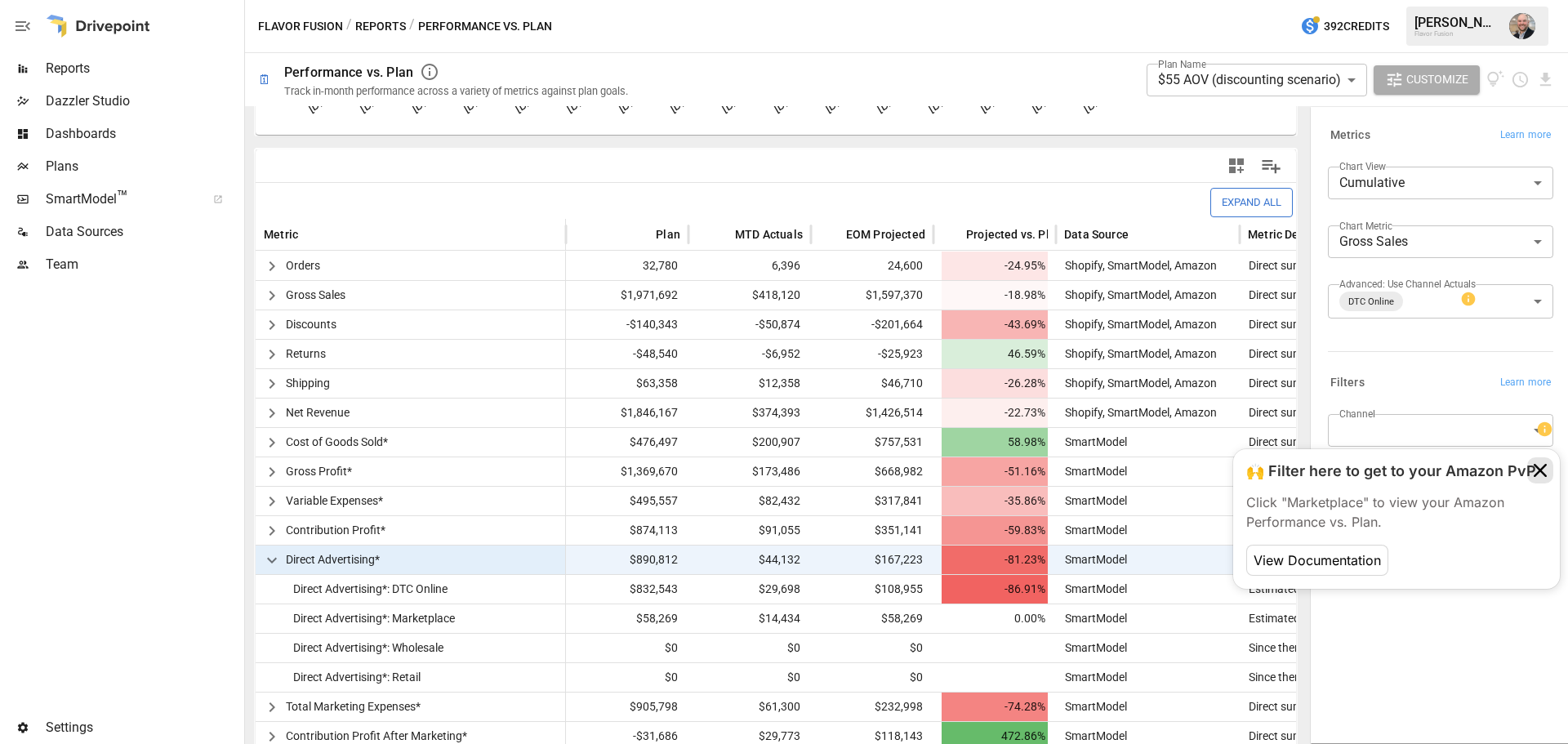click at bounding box center (1540, 470) 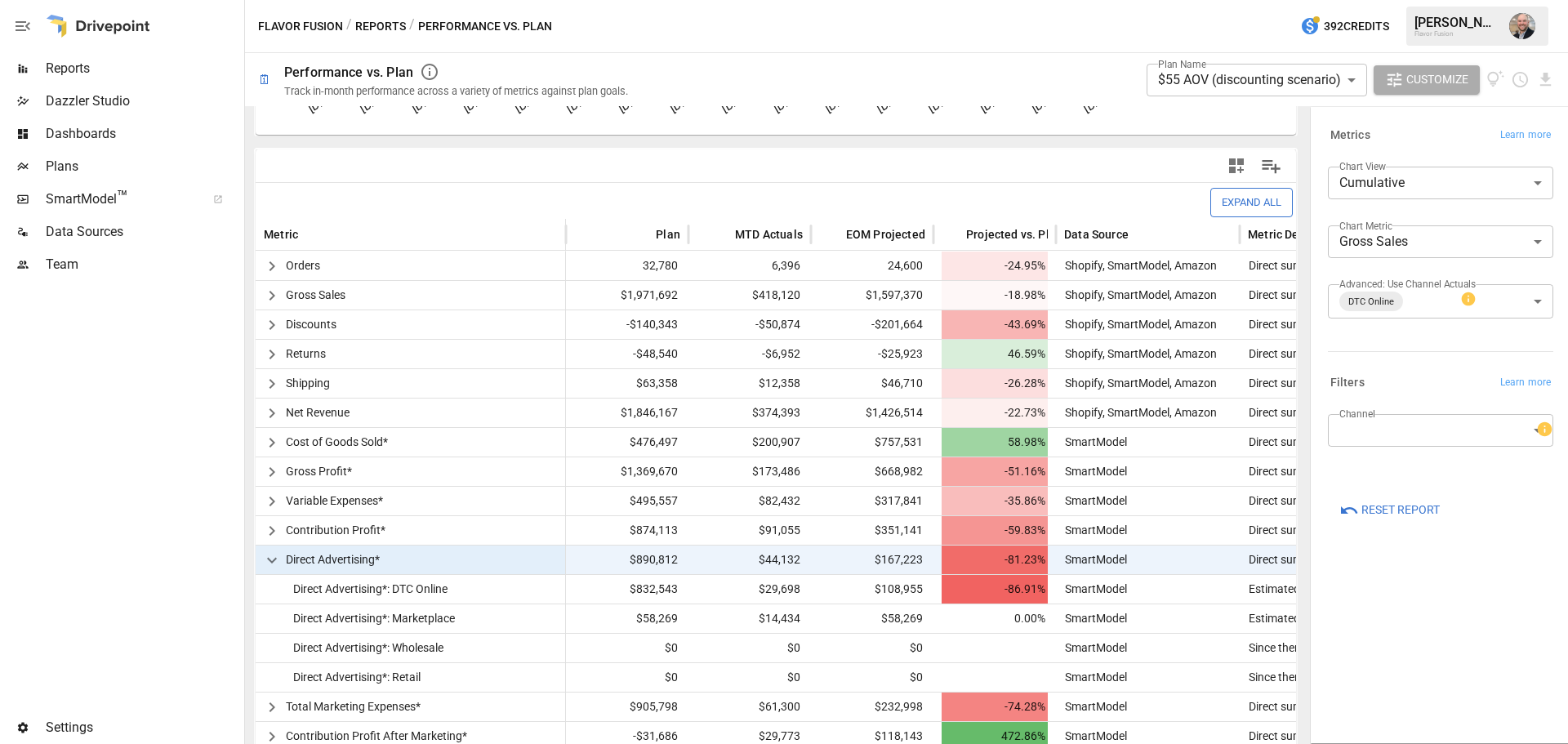 click 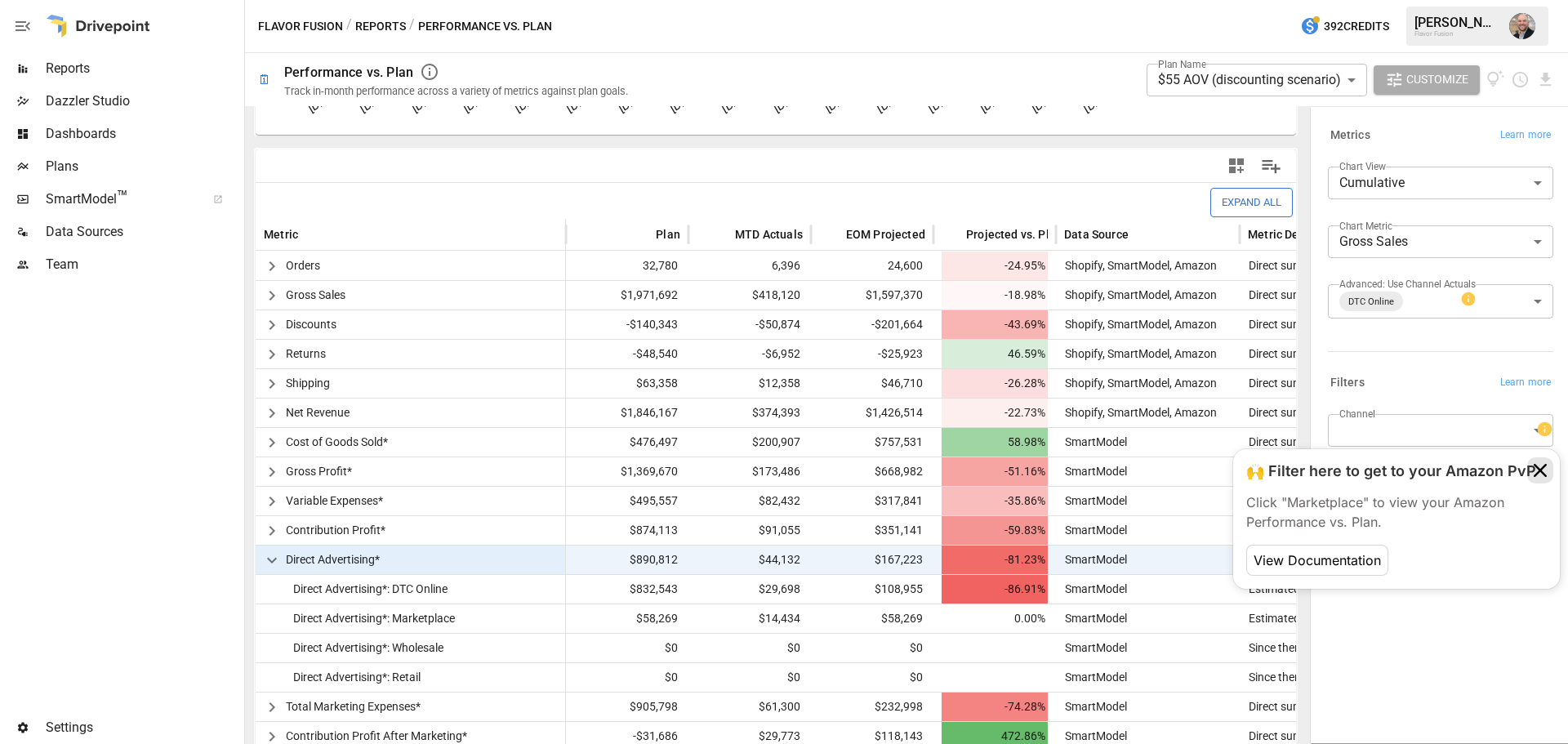 click at bounding box center [1540, 470] 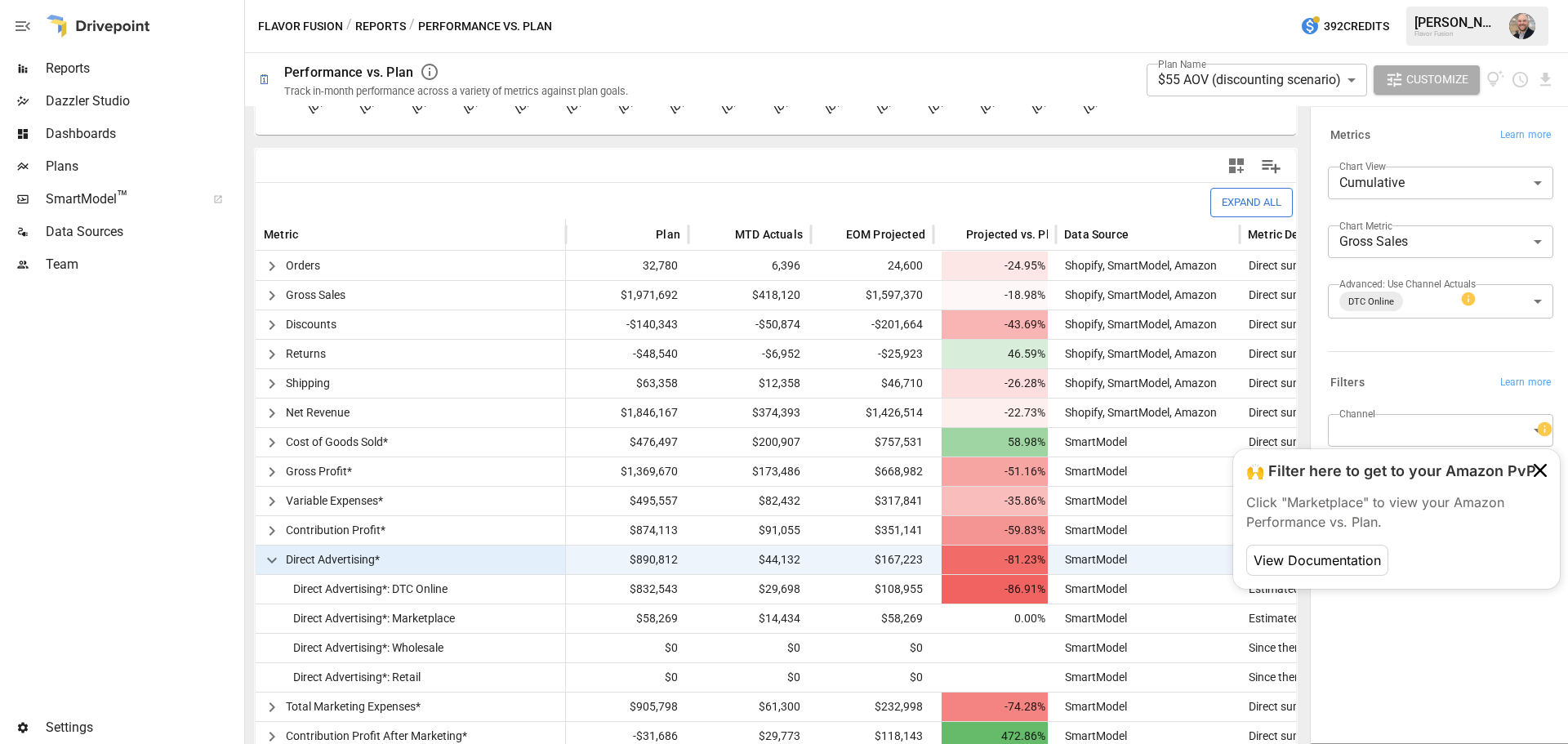 click on "**********" at bounding box center [784, 0] 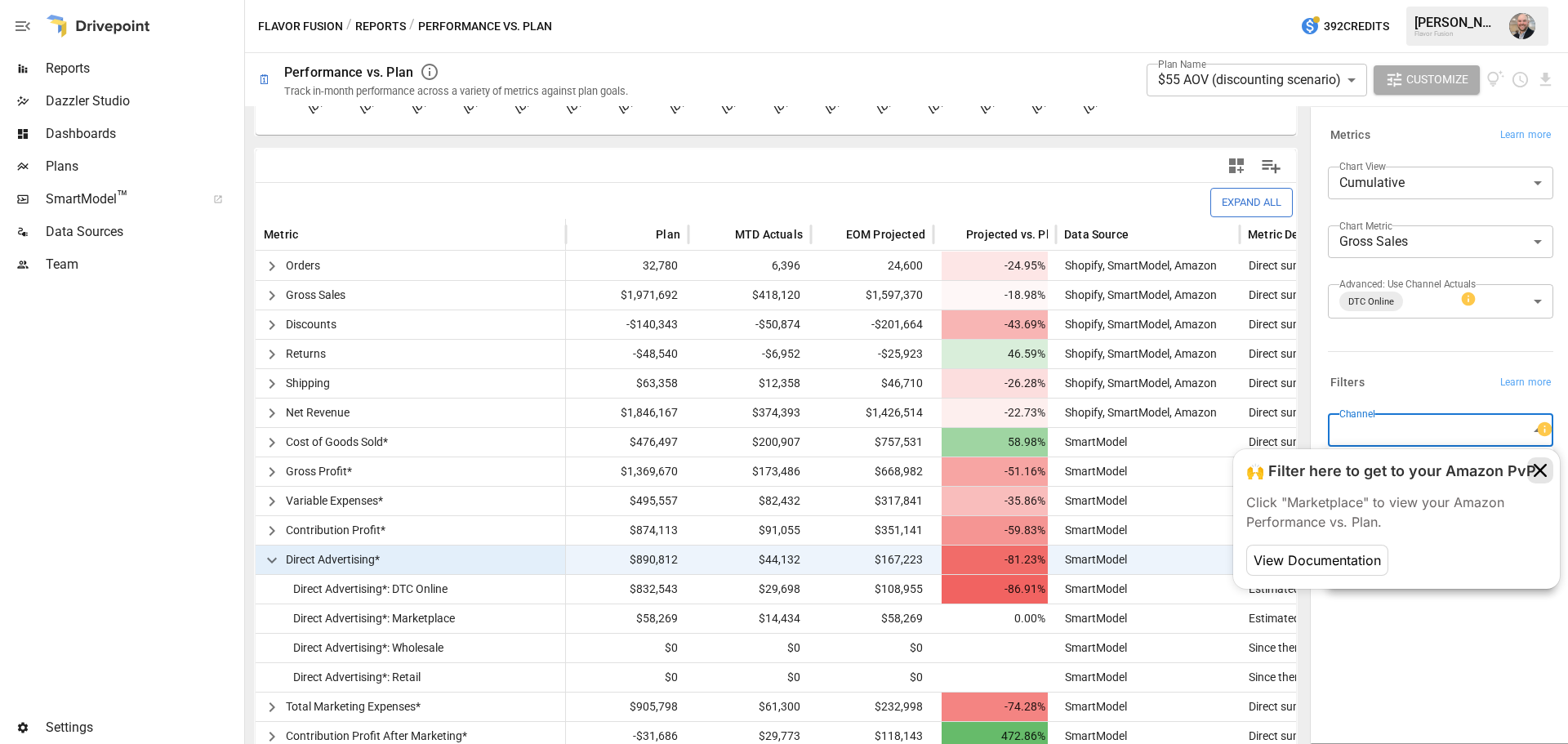click at bounding box center (1540, 470) 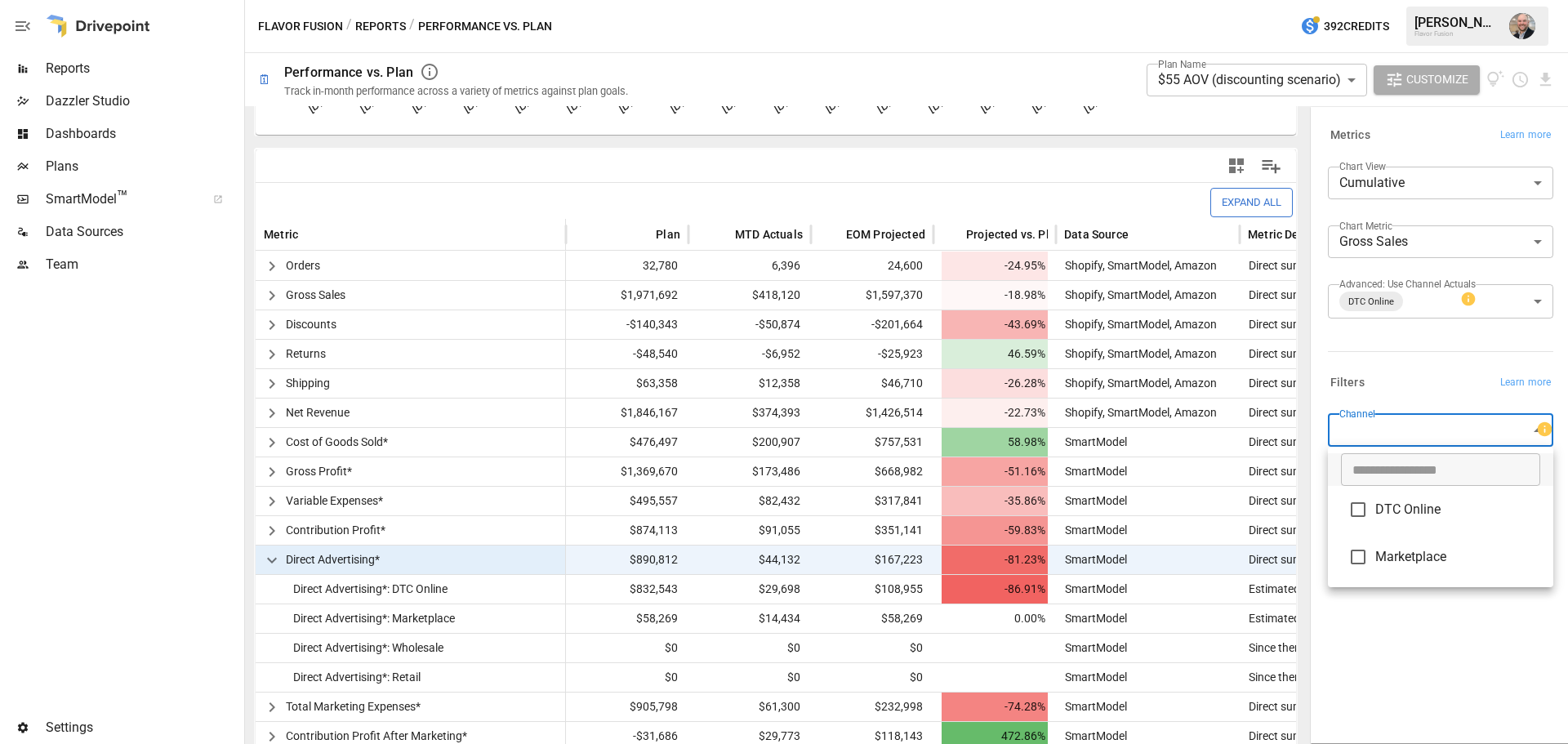 click at bounding box center [784, 372] 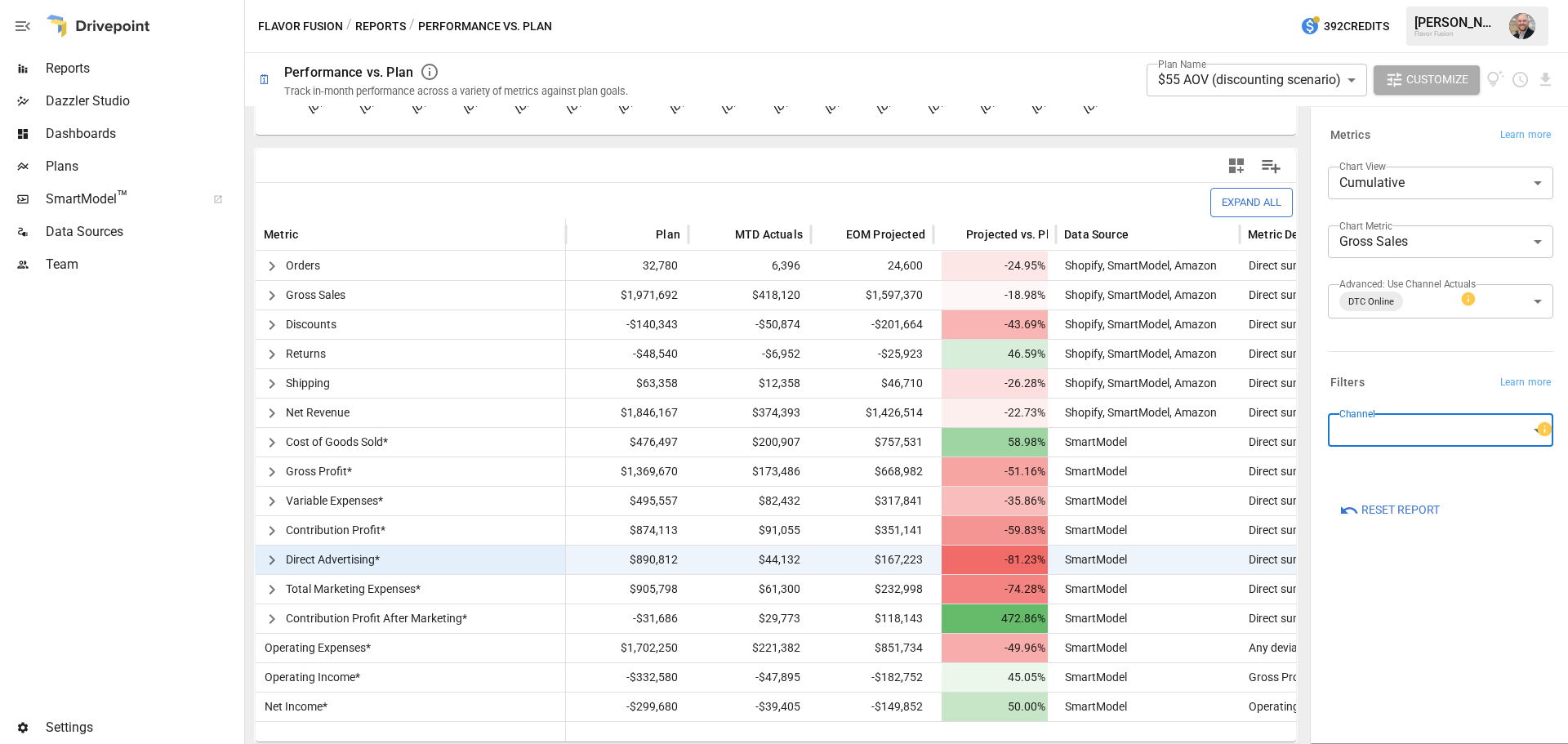 click on "Plans" at bounding box center (143, 167) 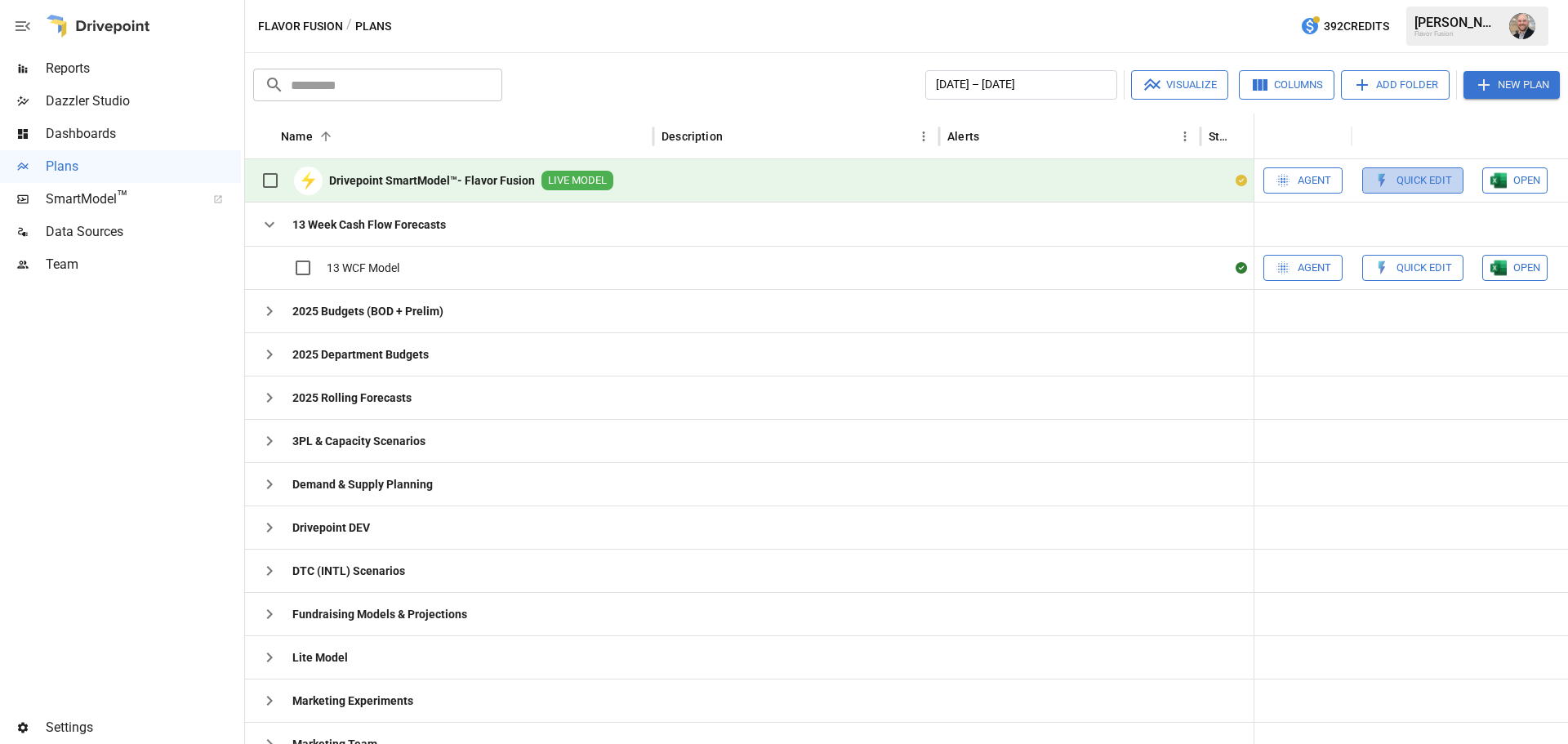 click on "Quick Edit" at bounding box center [1424, 180] 